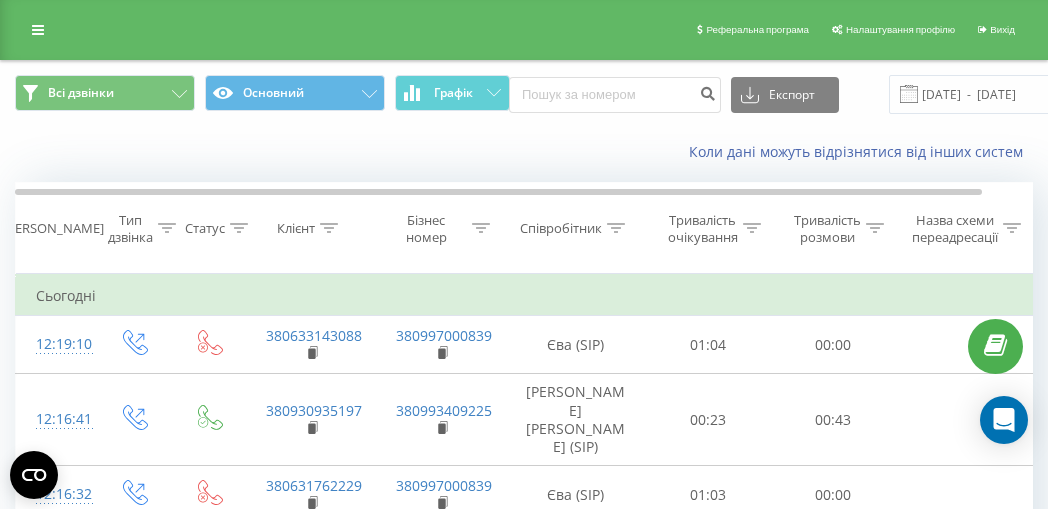 scroll, scrollTop: 0, scrollLeft: 0, axis: both 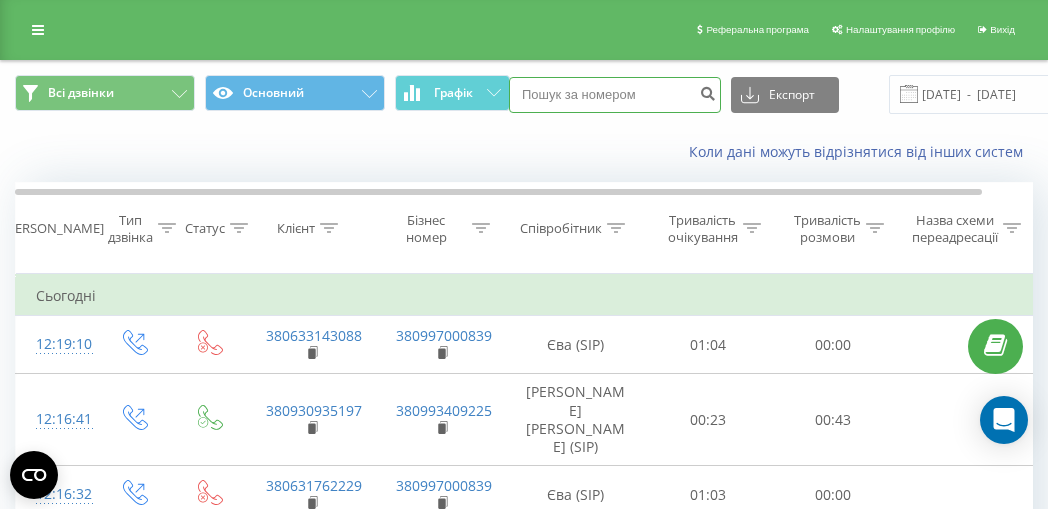 click at bounding box center (615, 95) 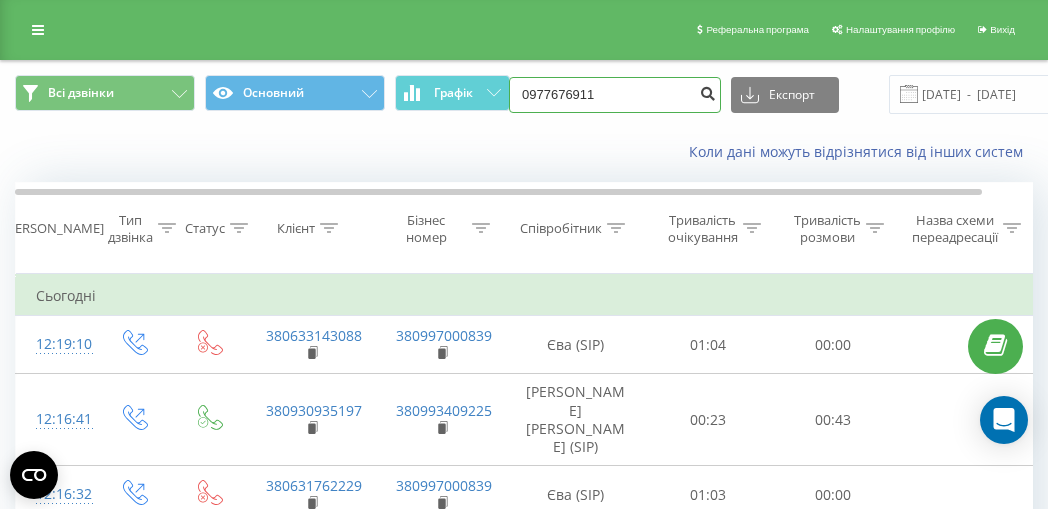 type on "0977676911" 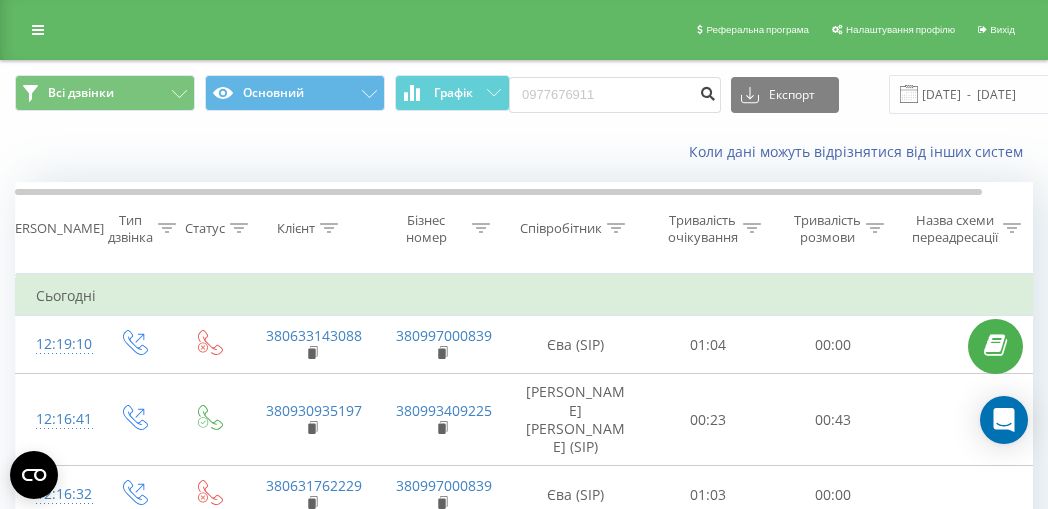 click at bounding box center [707, 95] 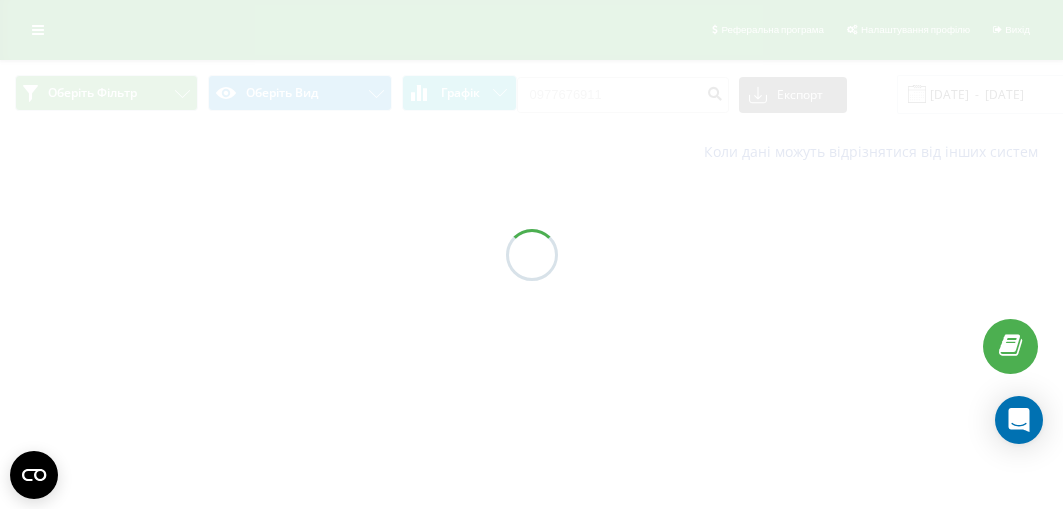 scroll, scrollTop: 0, scrollLeft: 0, axis: both 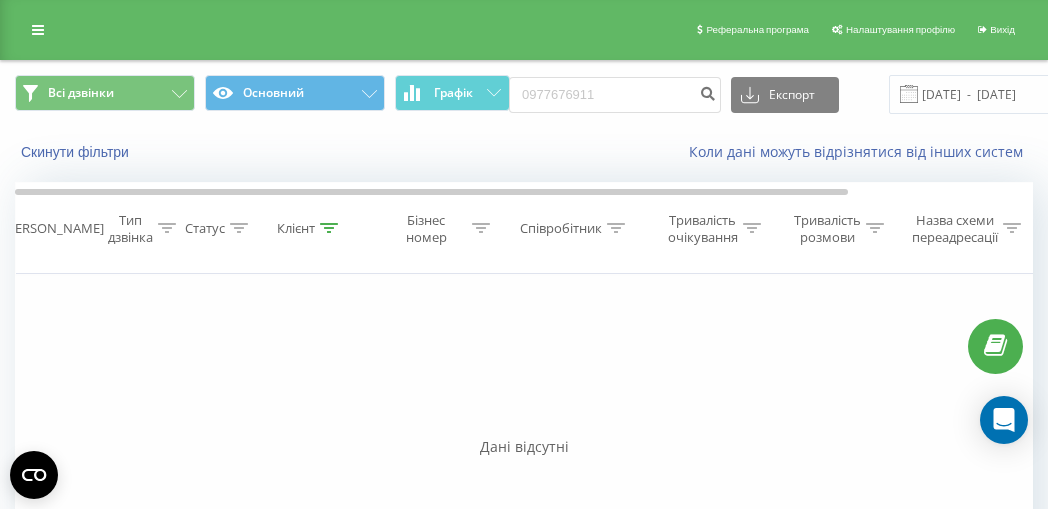 click on "Фільтрувати за умовою Дорівнює Введіть значення Скасувати OK Фільтрувати за умовою Дорівнює Введіть значення Скасувати OK Фільтрувати за умовою Містить Скасувати OK Фільтрувати за умовою Містить Скасувати OK Фільтрувати за умовою Містить Скасувати OK Фільтрувати за умовою Дорівнює Скасувати OK Фільтрувати за умовою Дорівнює Скасувати OK Фільтрувати за умовою Містить Скасувати OK Фільтрувати за умовою Дорівнює Введіть значення Скасувати OK" at bounding box center [524, 499] 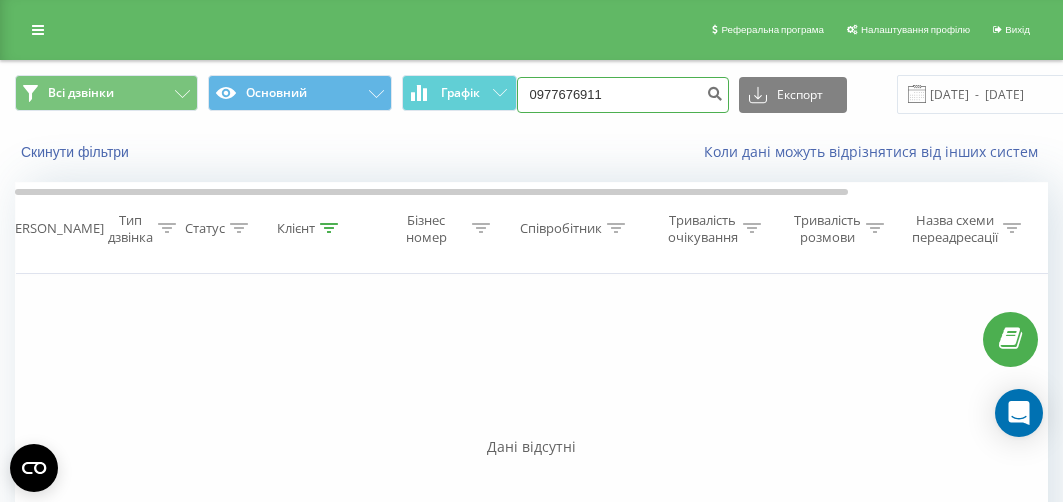 click on "0977676911" at bounding box center [623, 95] 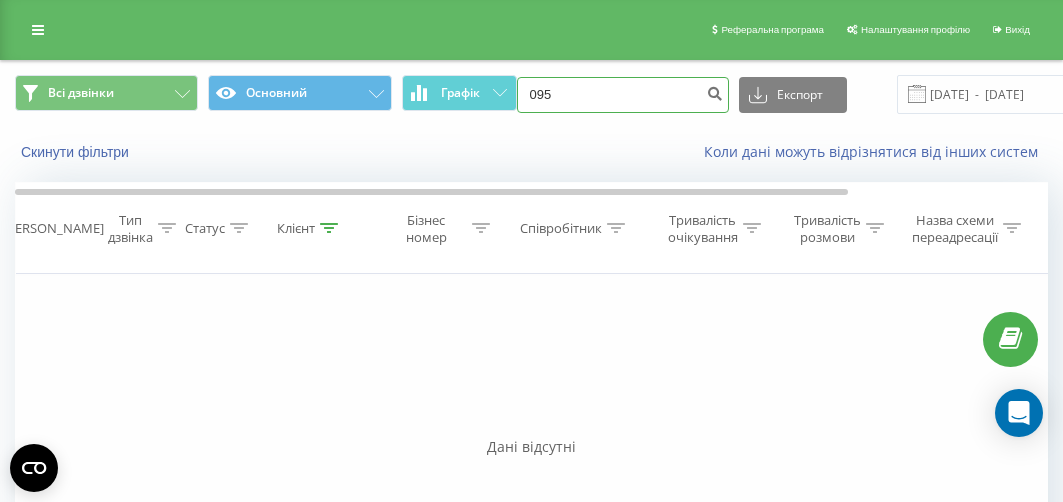 click on "095" at bounding box center [623, 95] 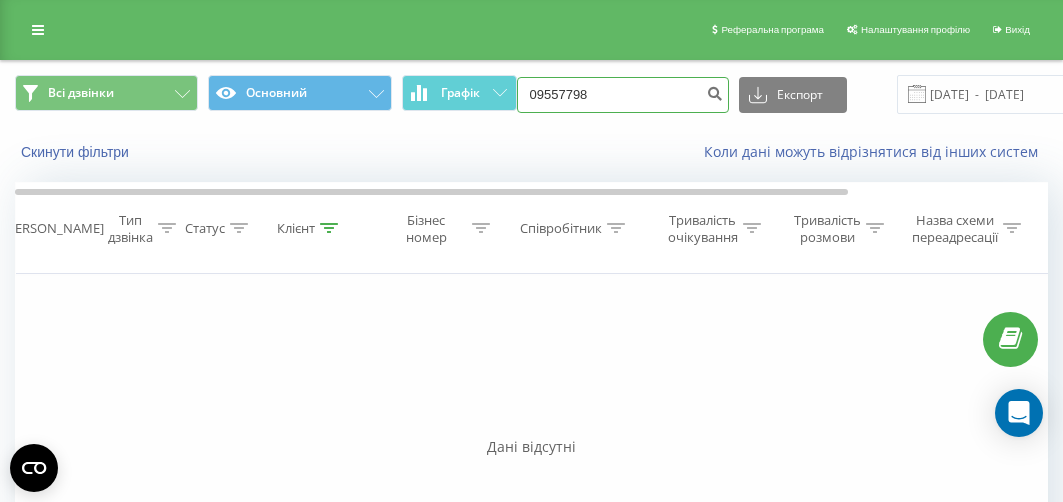 click on "09557798" at bounding box center (623, 95) 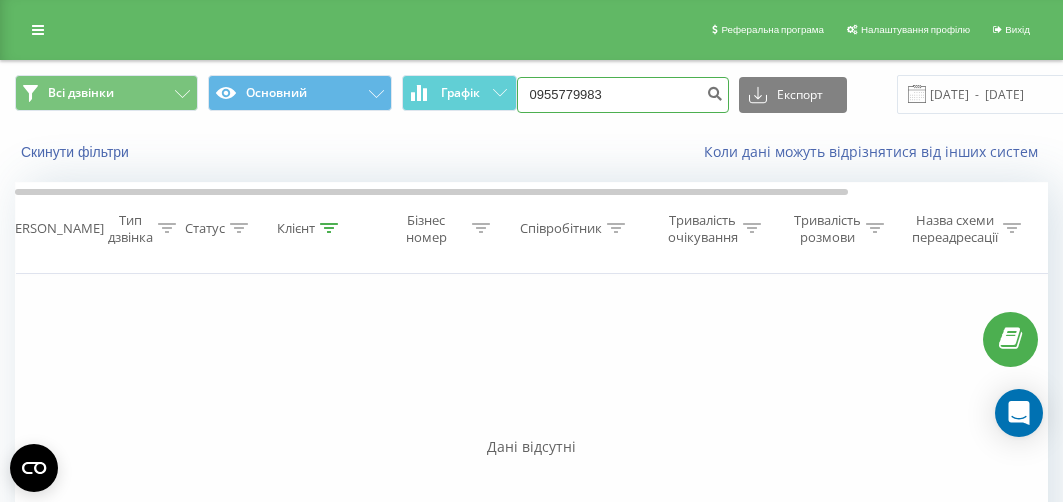 type on "0955779983" 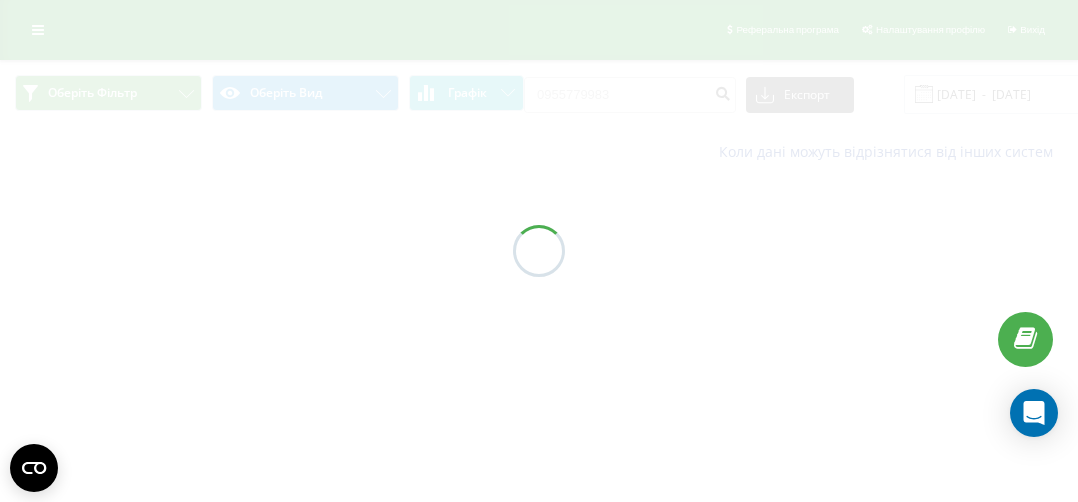 scroll, scrollTop: 0, scrollLeft: 0, axis: both 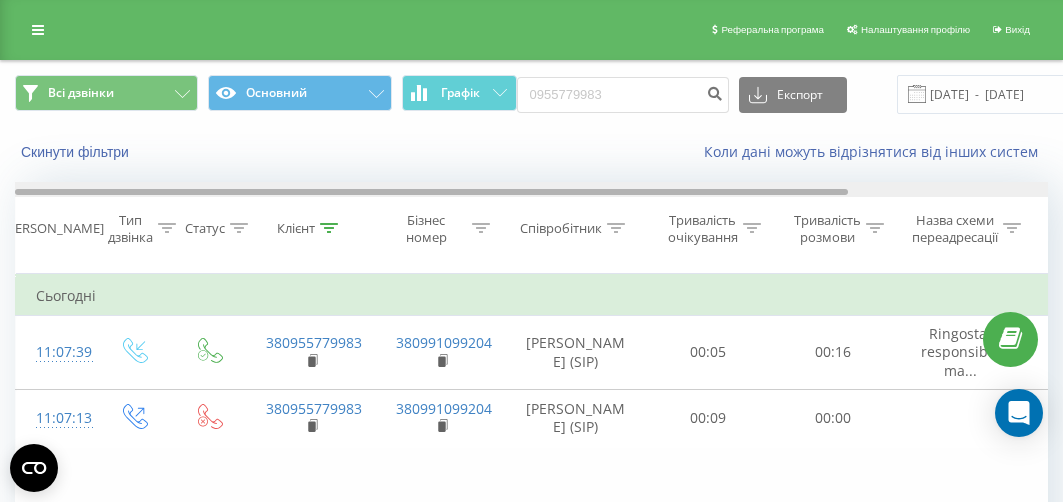 drag, startPoint x: 497, startPoint y: 194, endPoint x: 392, endPoint y: 223, distance: 108.93117 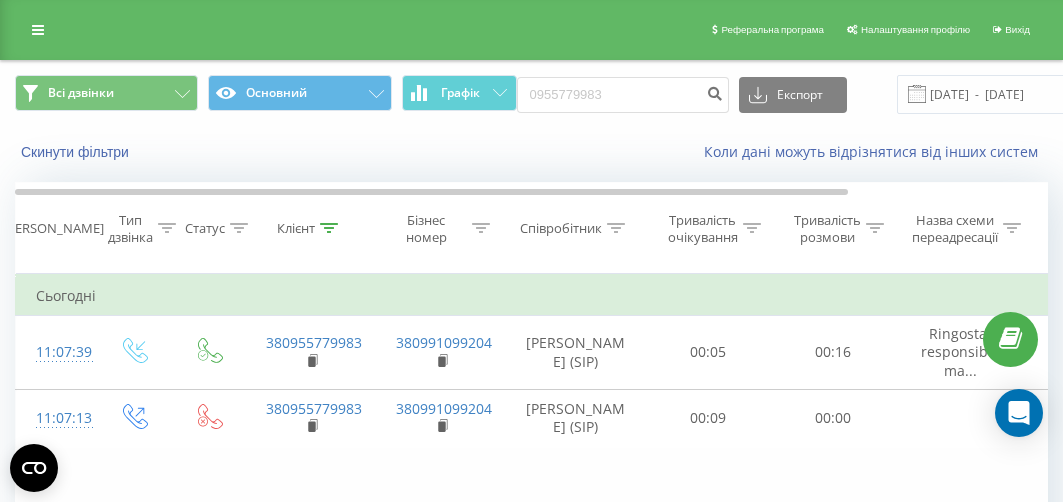drag, startPoint x: 440, startPoint y: 135, endPoint x: 377, endPoint y: 133, distance: 63.03174 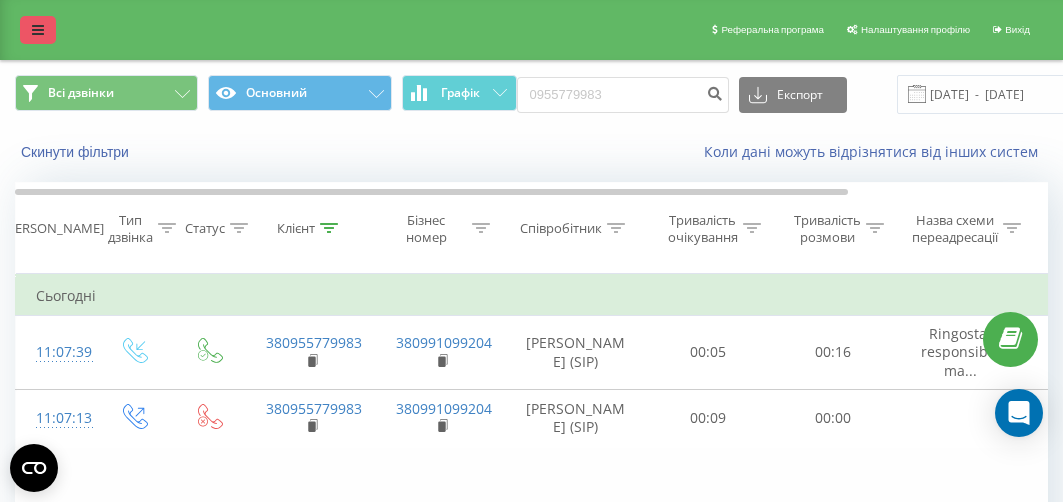 click at bounding box center [38, 30] 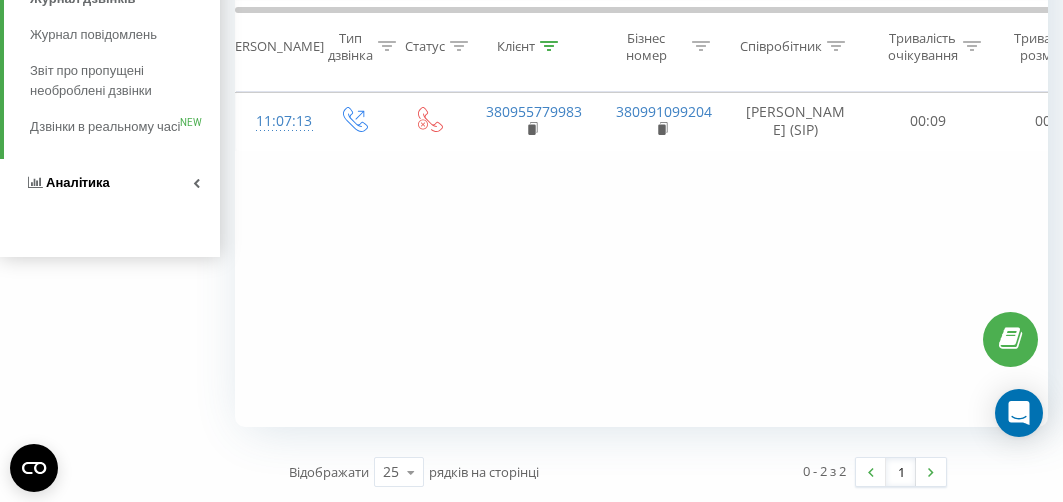 click on "Аналiтика" at bounding box center (110, 183) 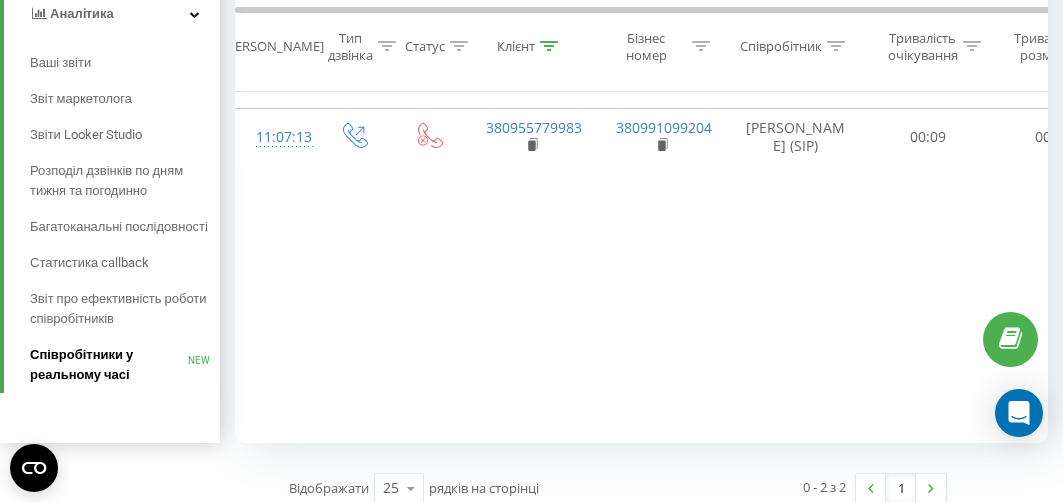 scroll, scrollTop: 297, scrollLeft: 0, axis: vertical 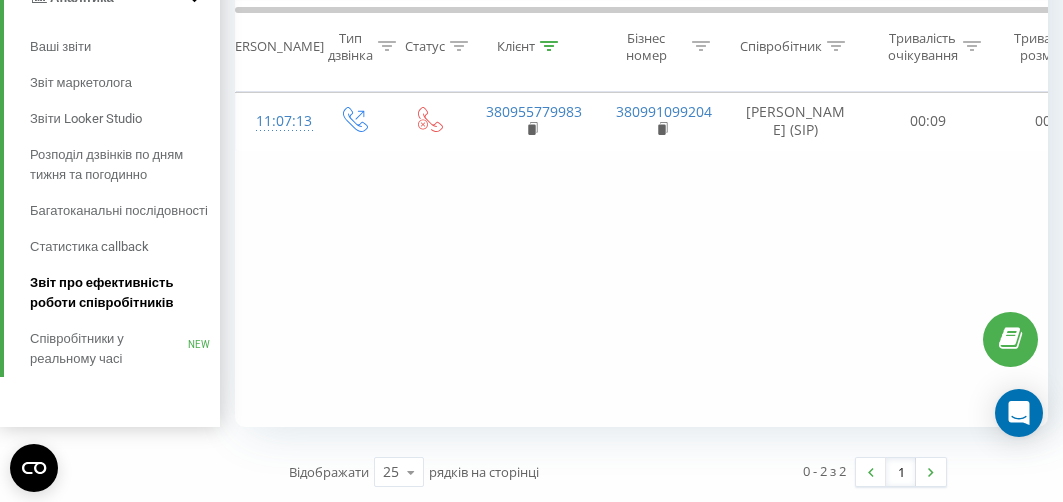 click on "Звіт про ефективність роботи співробітників" at bounding box center (120, 293) 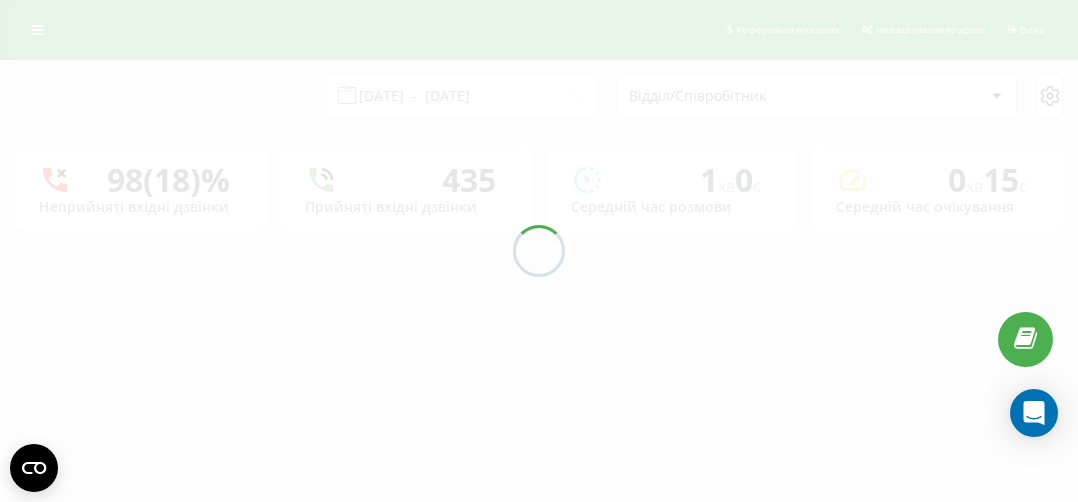 scroll, scrollTop: 0, scrollLeft: 0, axis: both 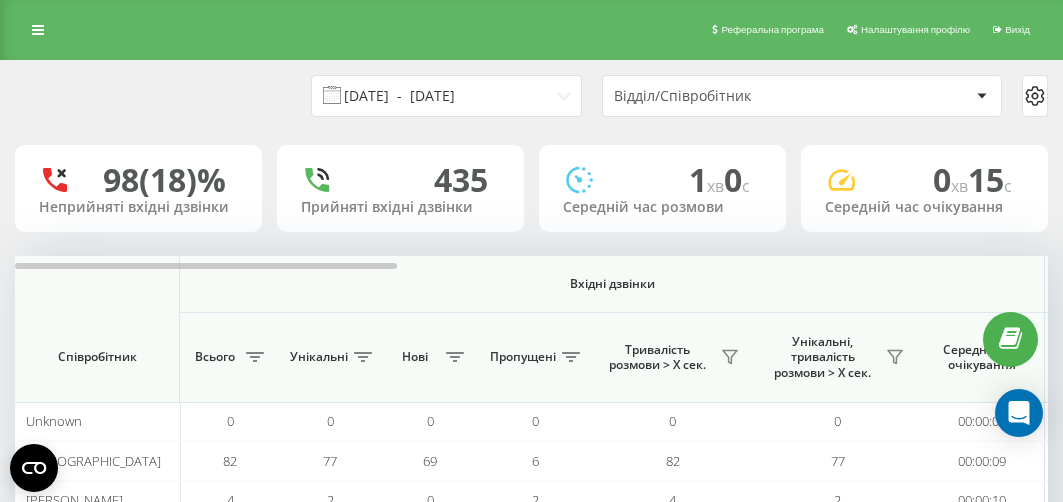 click on "[DATE]  -  [DATE]" at bounding box center (446, 96) 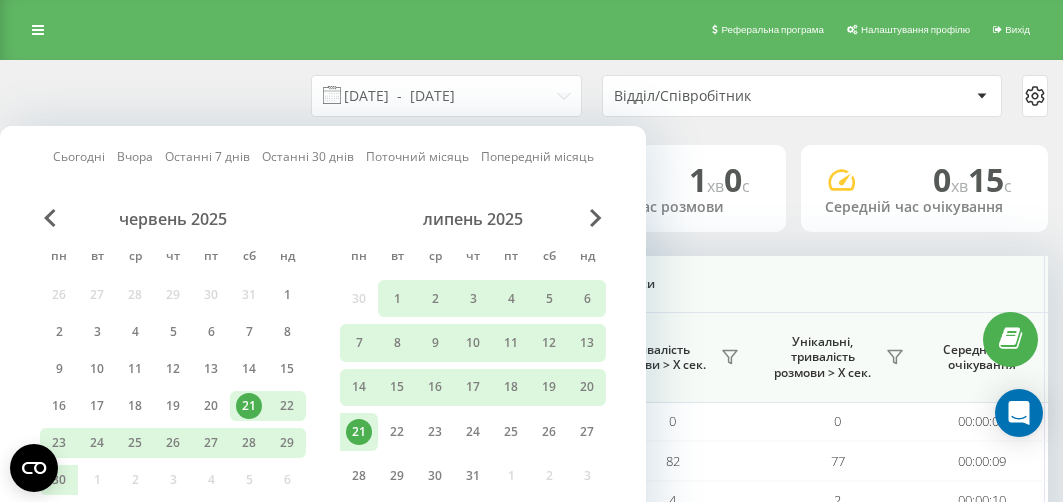 click on "21" at bounding box center (359, 432) 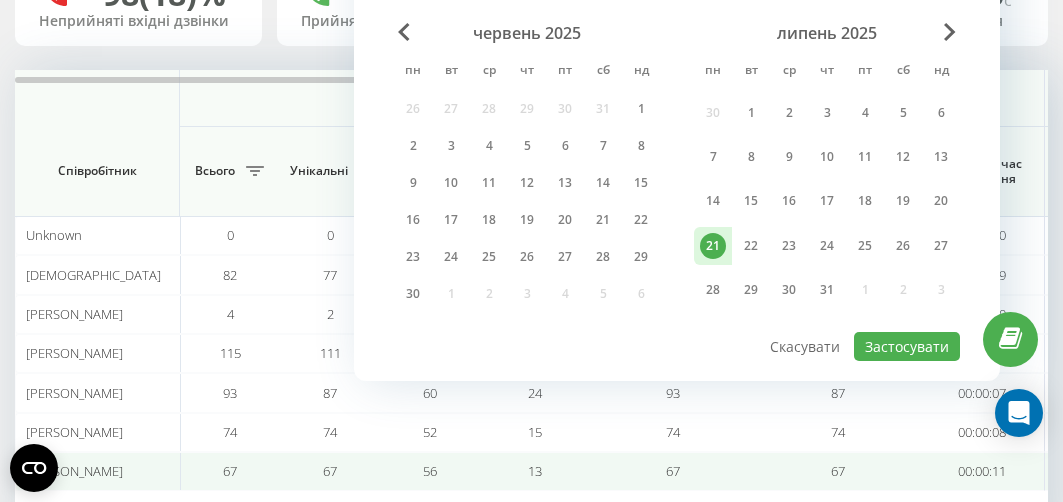 scroll, scrollTop: 200, scrollLeft: 0, axis: vertical 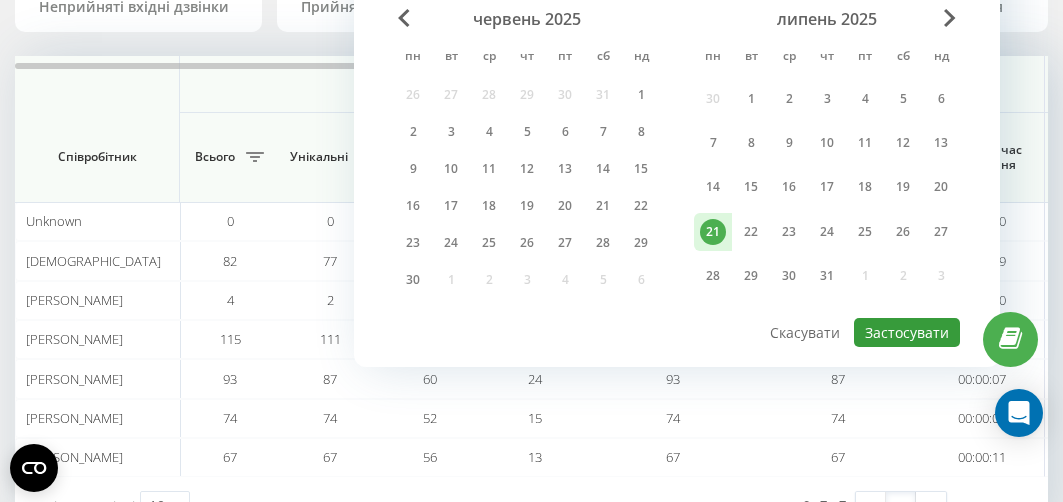 click on "Застосувати" at bounding box center (907, 332) 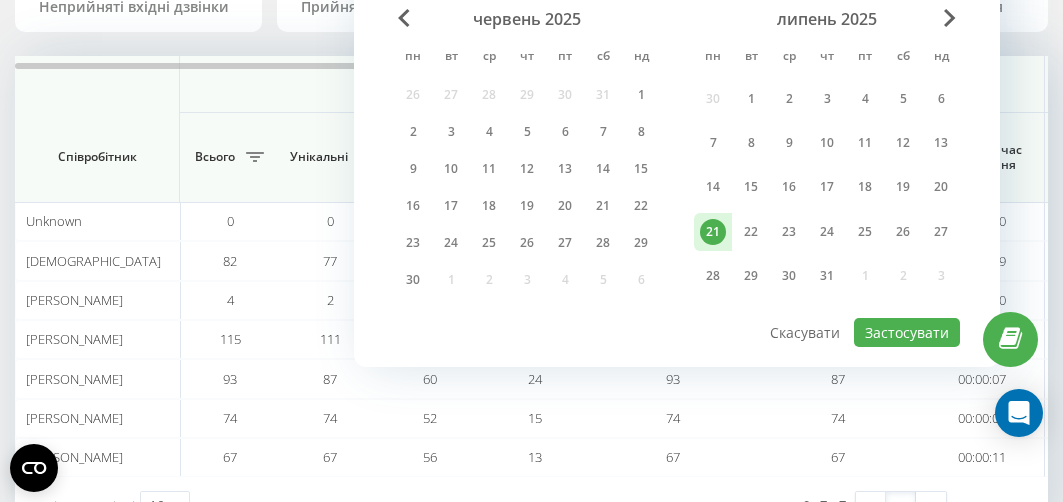 type on "21.07.2025  -  21.07.2025" 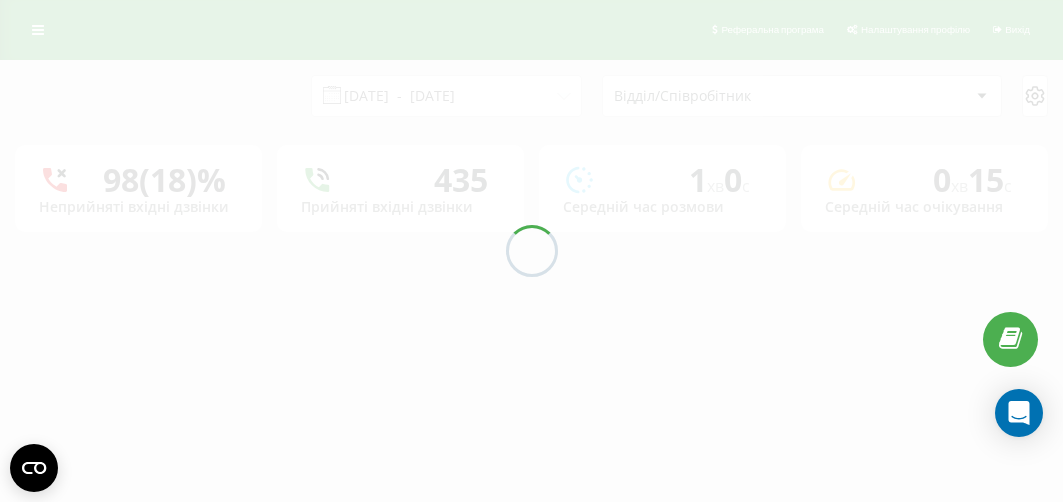scroll, scrollTop: 0, scrollLeft: 0, axis: both 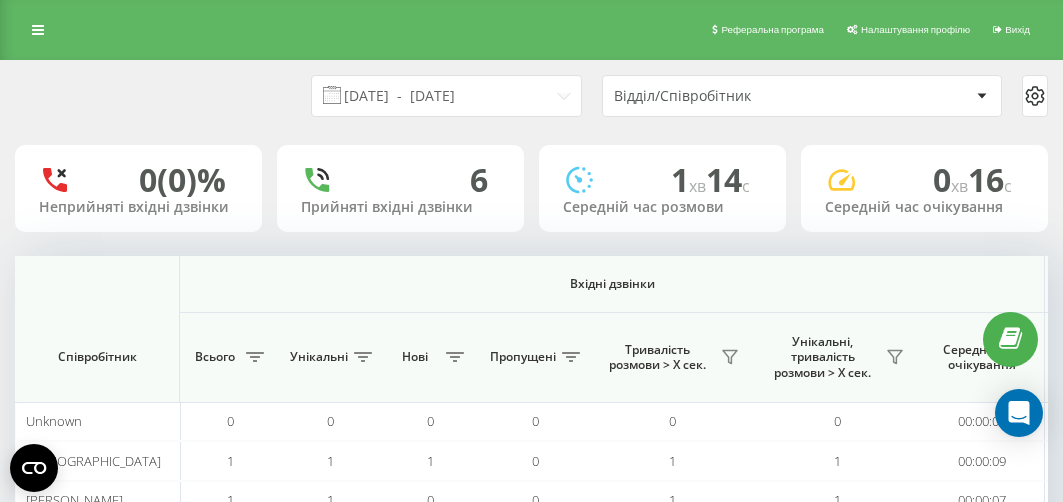 click at bounding box center [1564, 263] 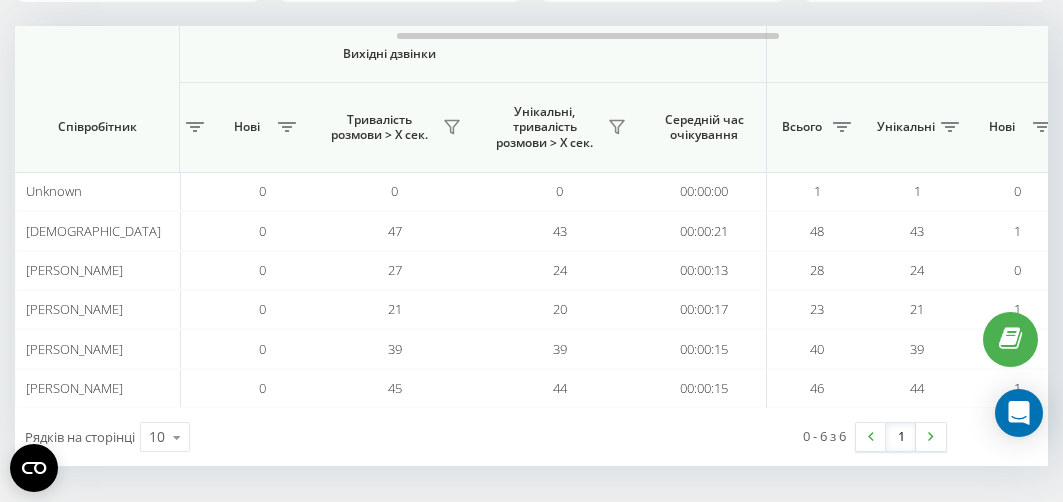 scroll, scrollTop: 234, scrollLeft: 0, axis: vertical 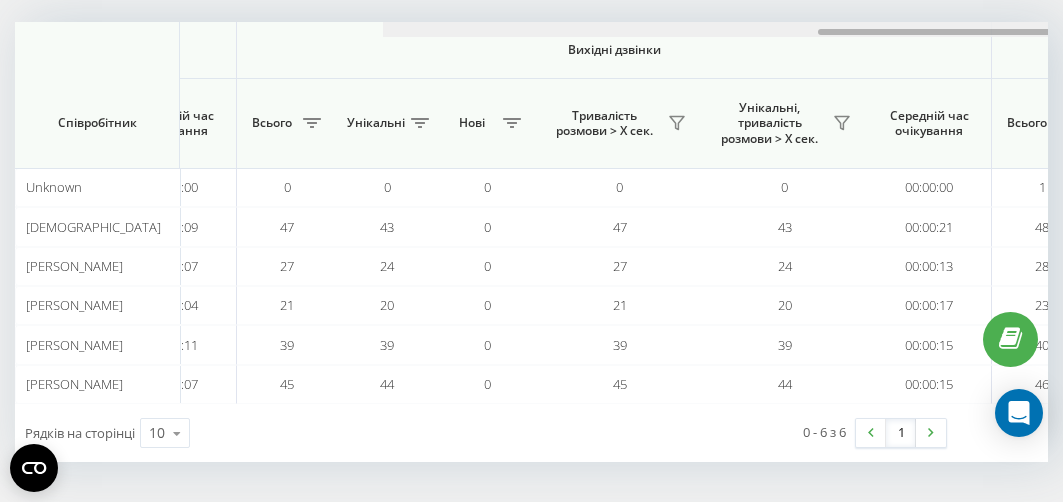 drag, startPoint x: 681, startPoint y: 35, endPoint x: 593, endPoint y: 53, distance: 89.822044 